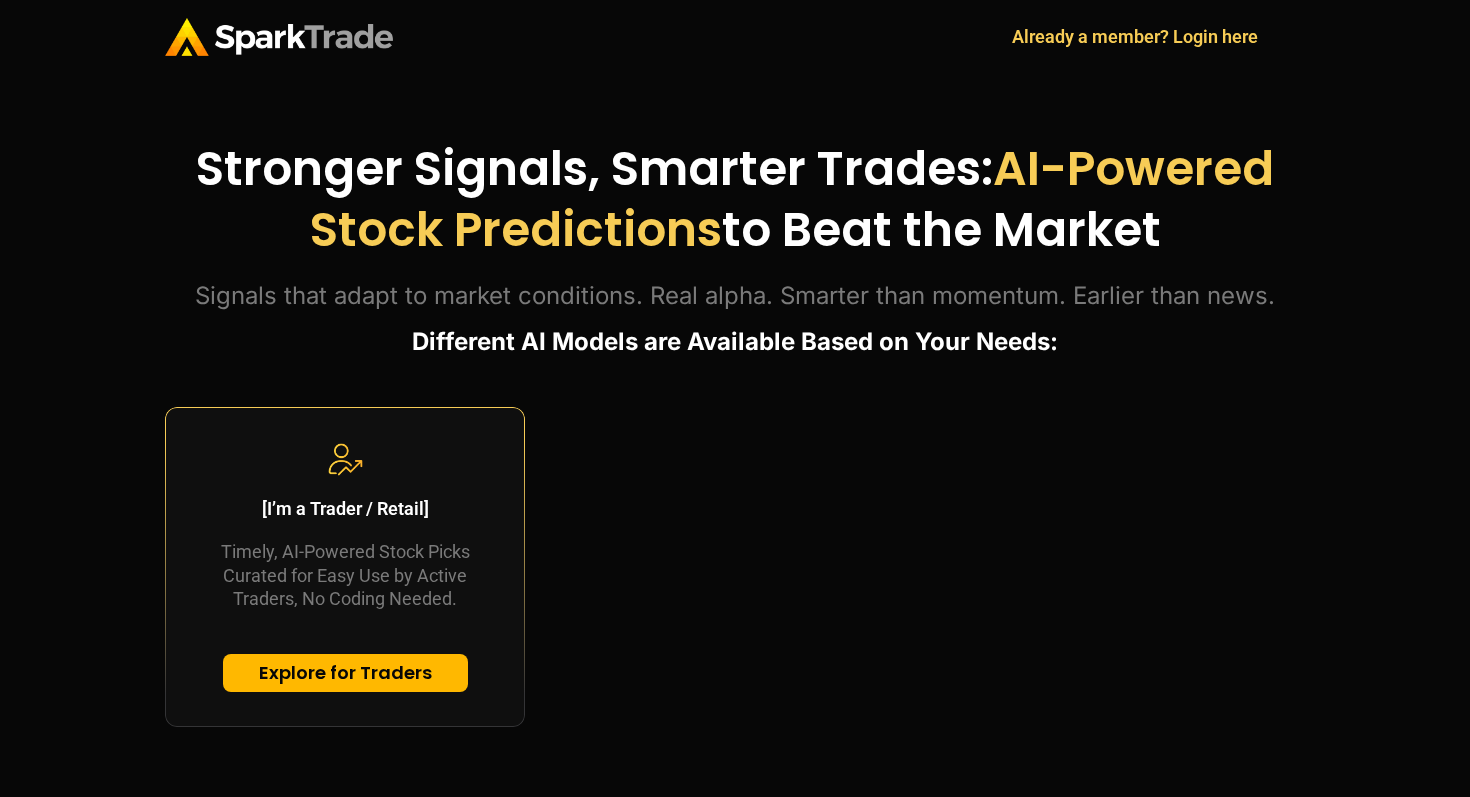 scroll, scrollTop: 0, scrollLeft: 0, axis: both 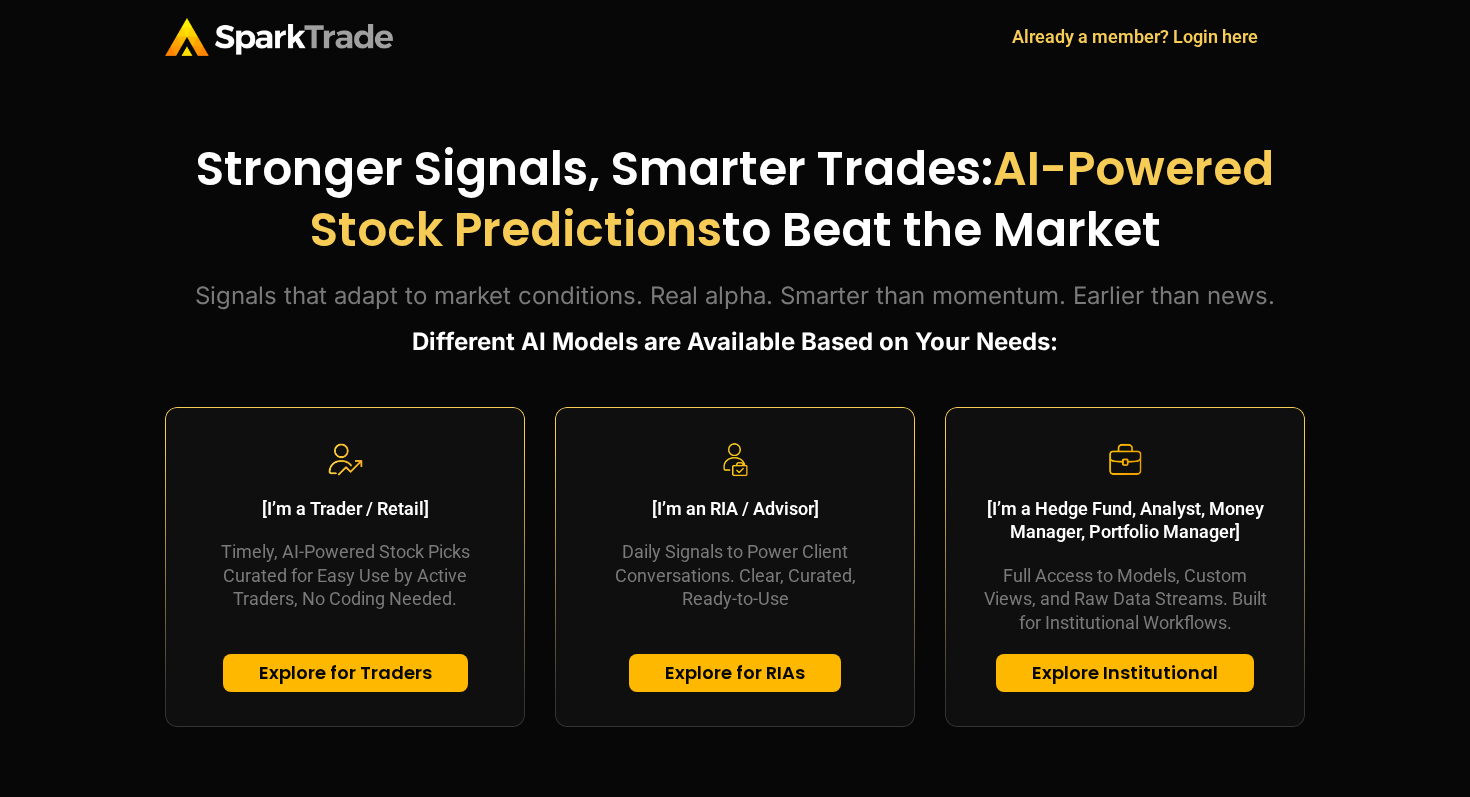 click on "Explore for Traders" at bounding box center [345, 673] 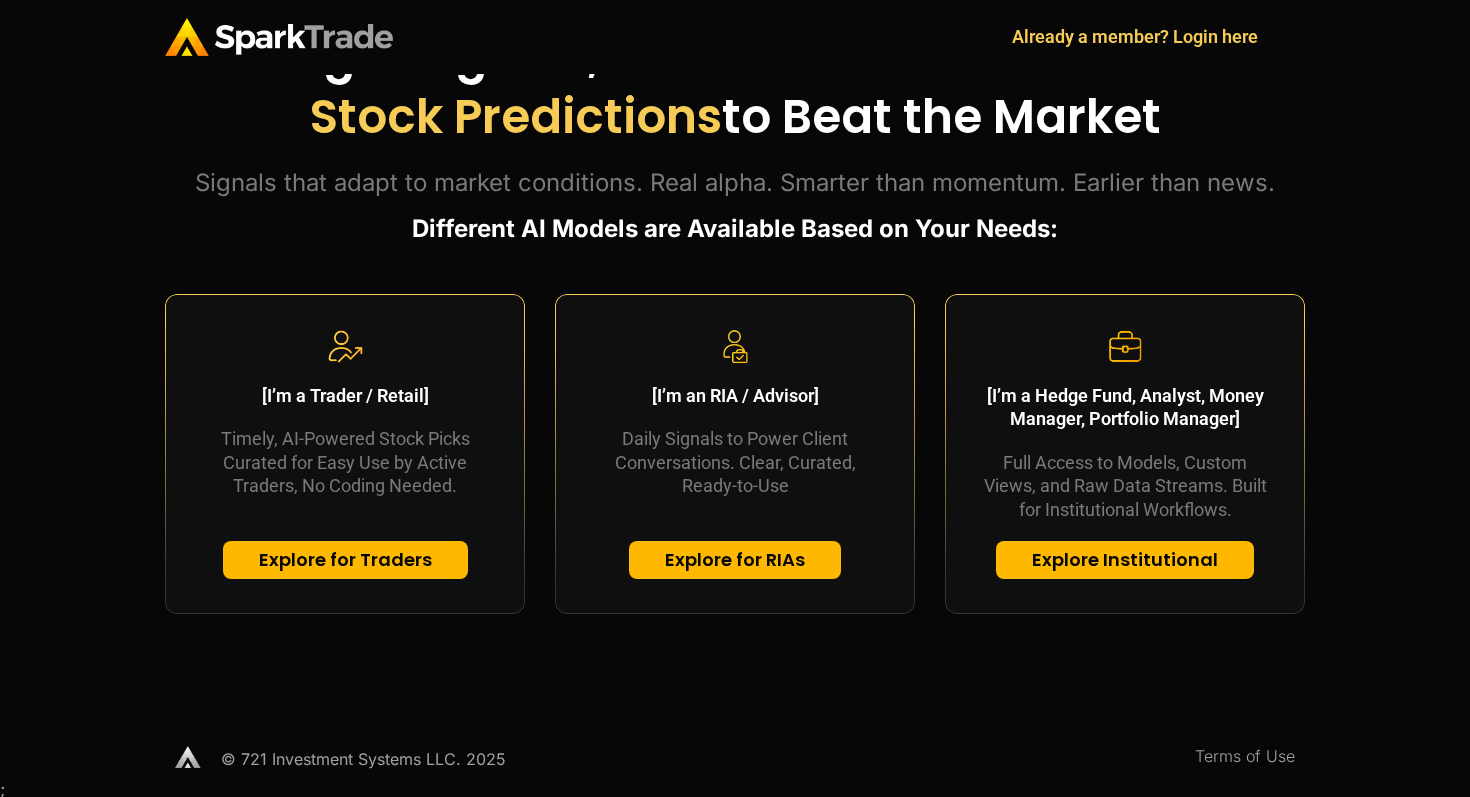 scroll, scrollTop: 117, scrollLeft: 0, axis: vertical 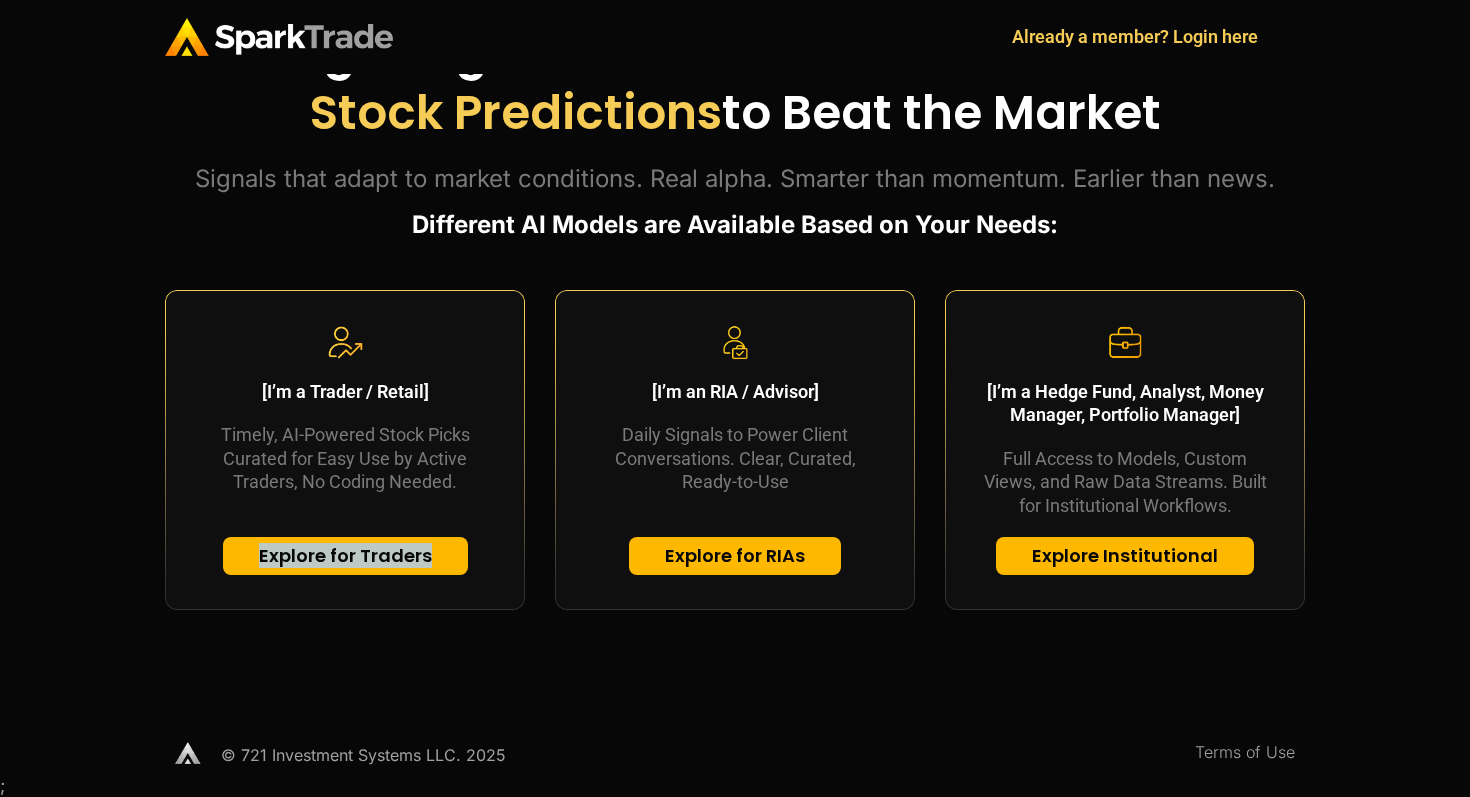 click on "Explore for Traders" at bounding box center [345, 556] 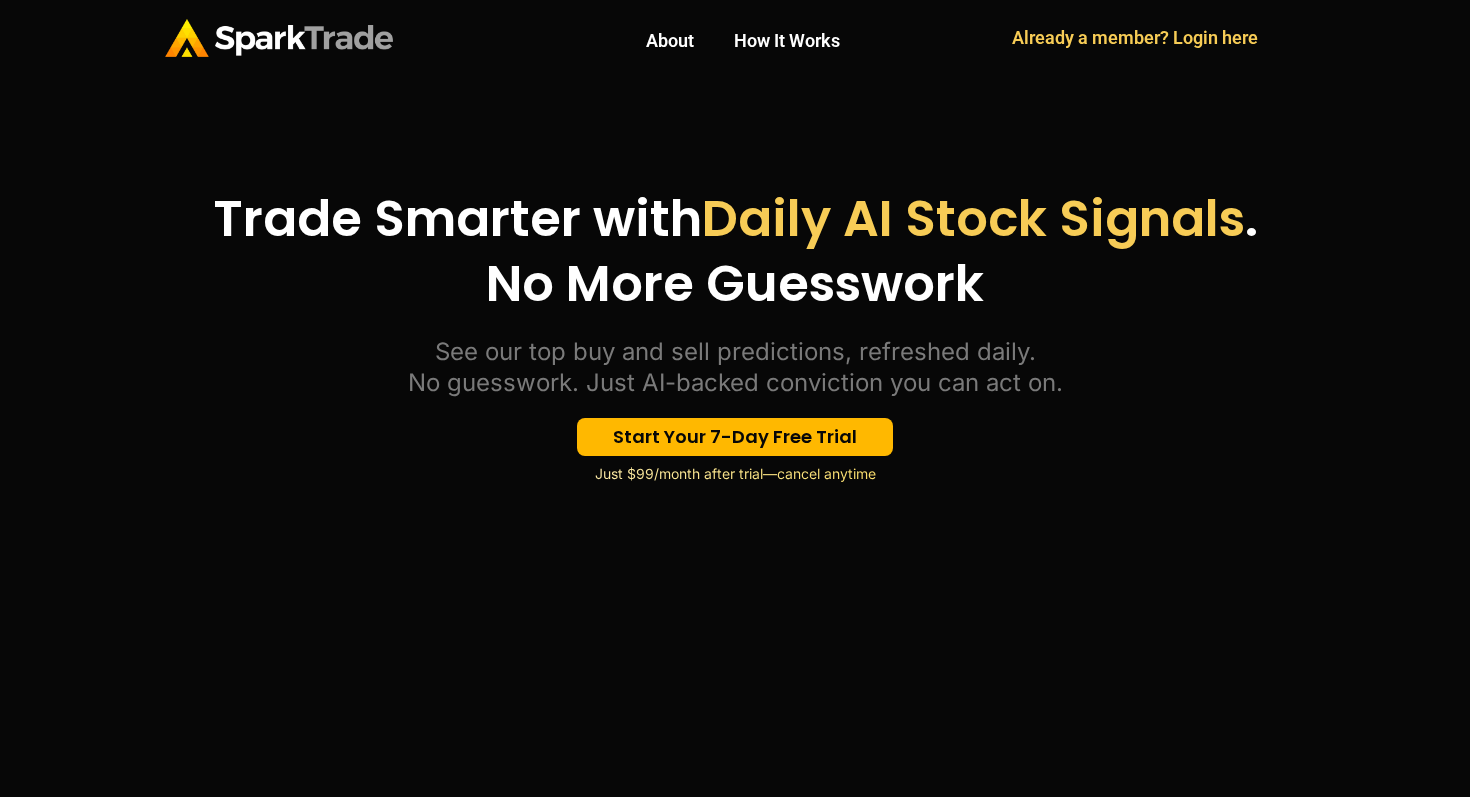 scroll, scrollTop: 0, scrollLeft: 0, axis: both 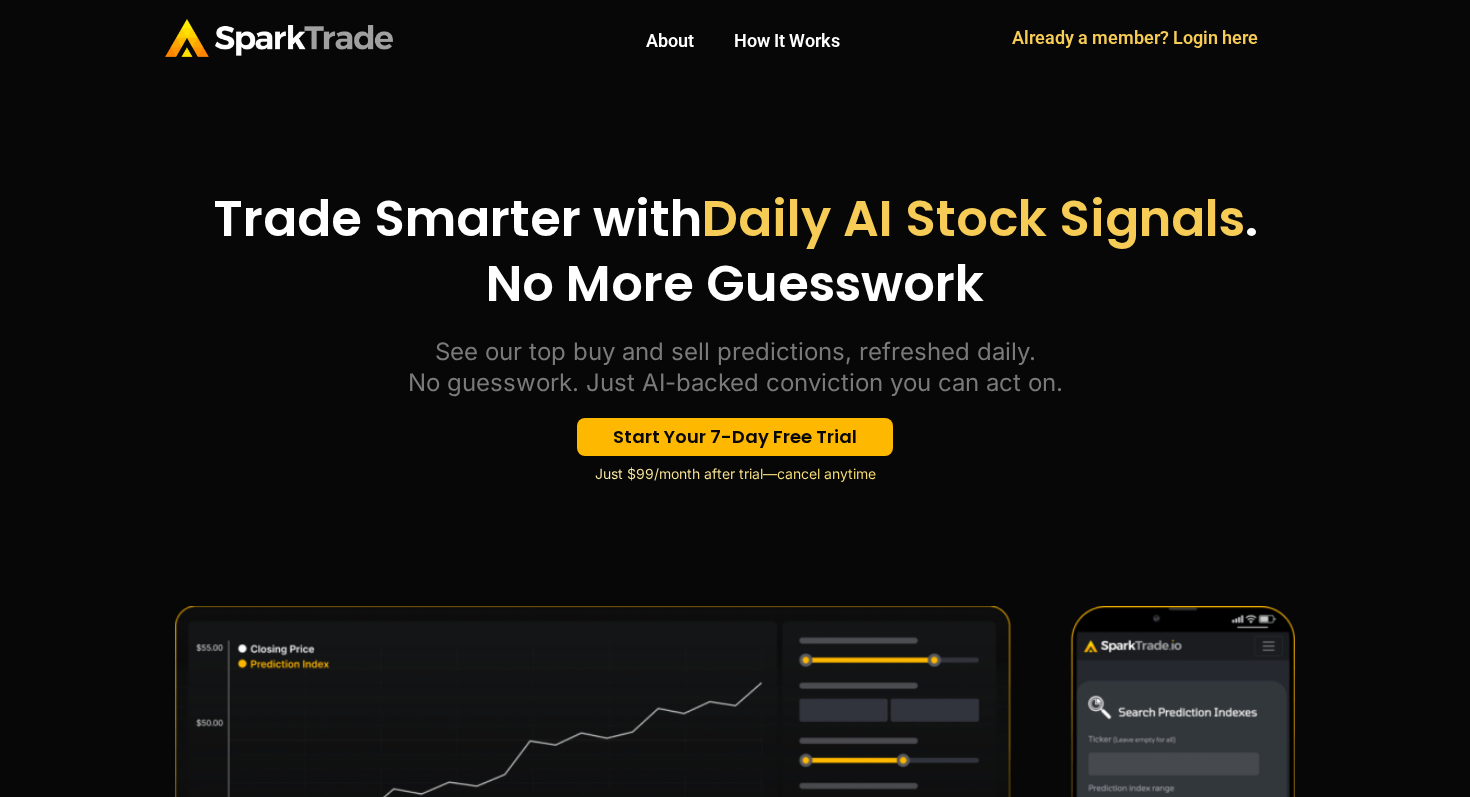 click on "Start Your 7-Day Free Trial" at bounding box center (735, 437) 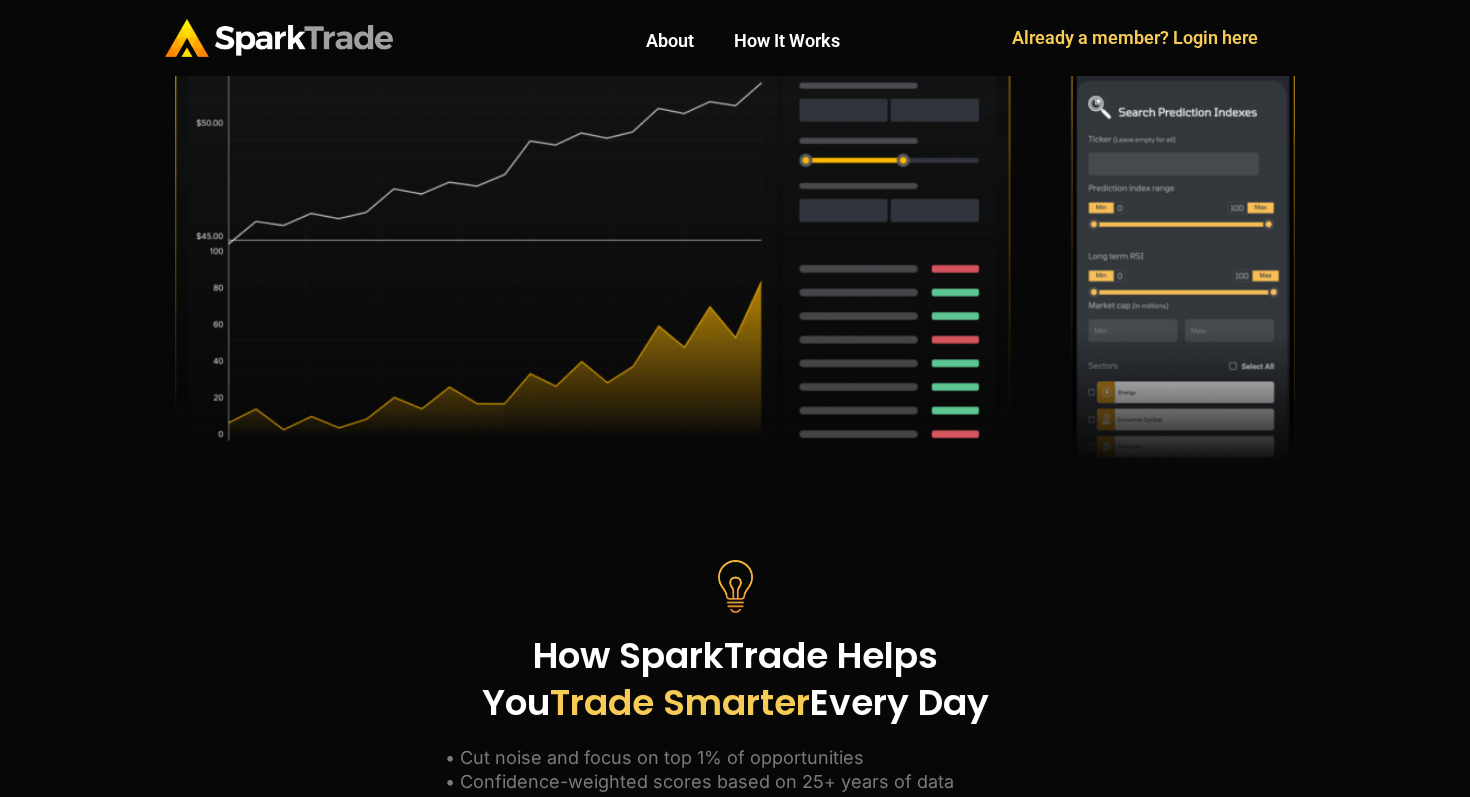 scroll, scrollTop: 0, scrollLeft: 0, axis: both 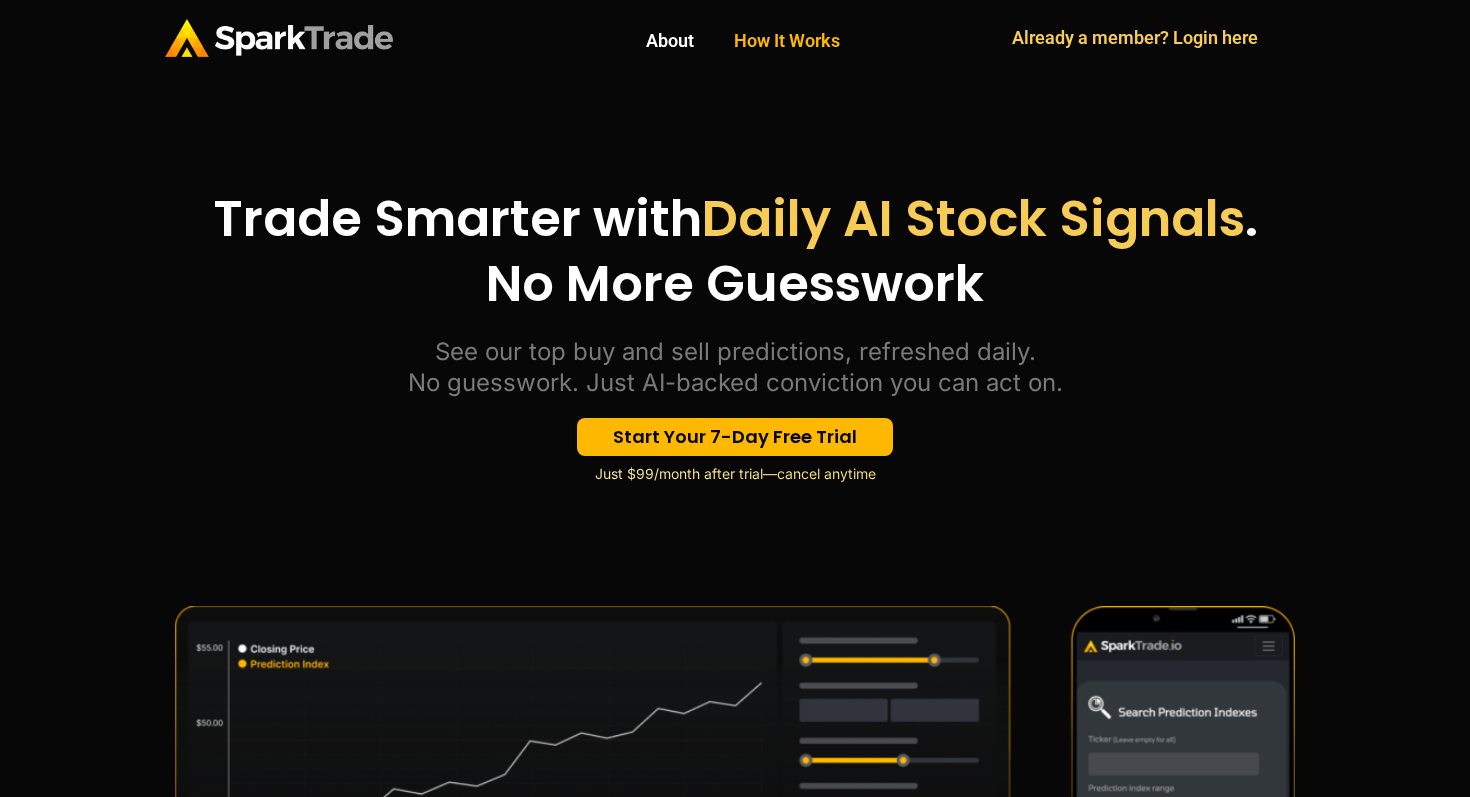 click on "How It Works" 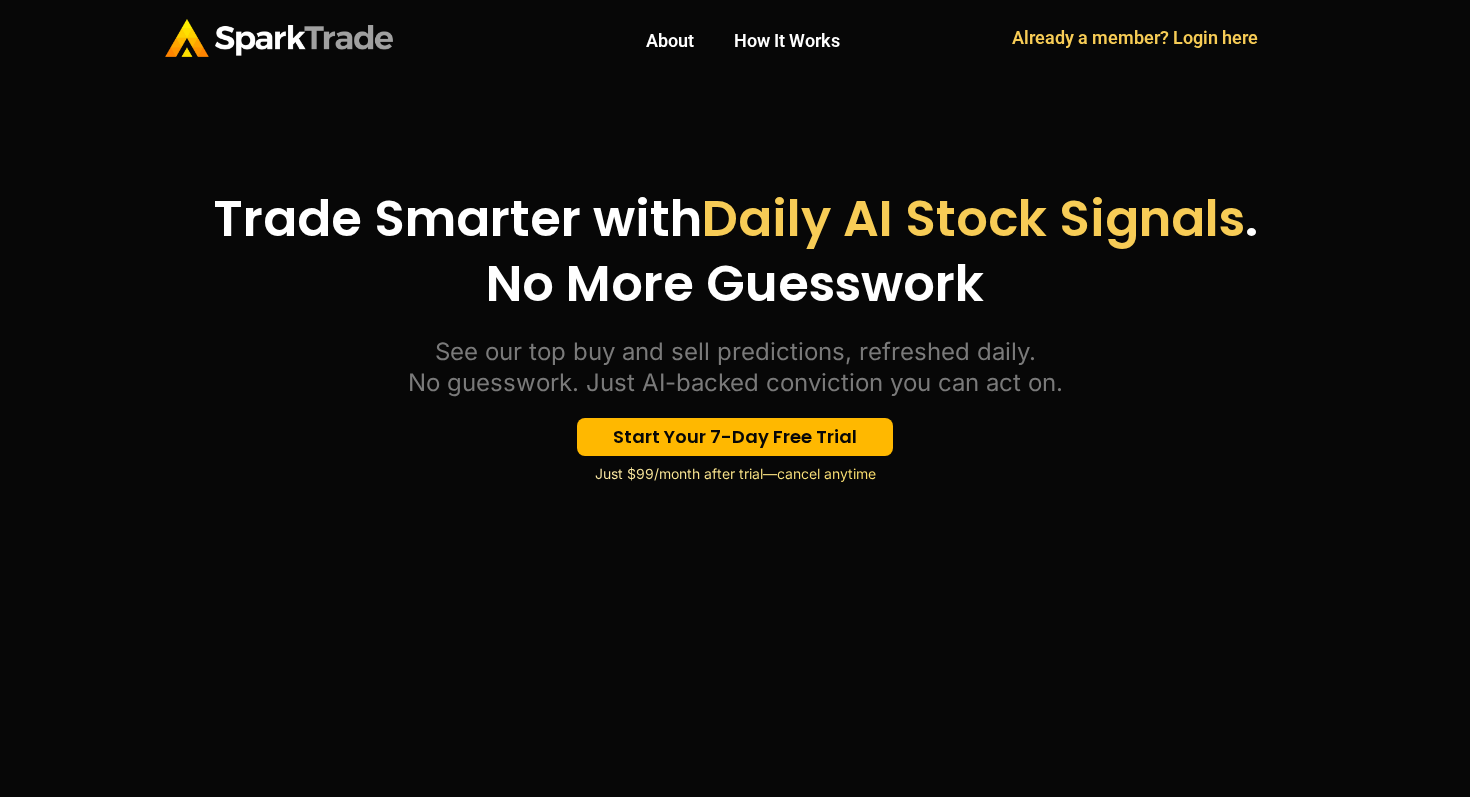 scroll, scrollTop: 0, scrollLeft: 0, axis: both 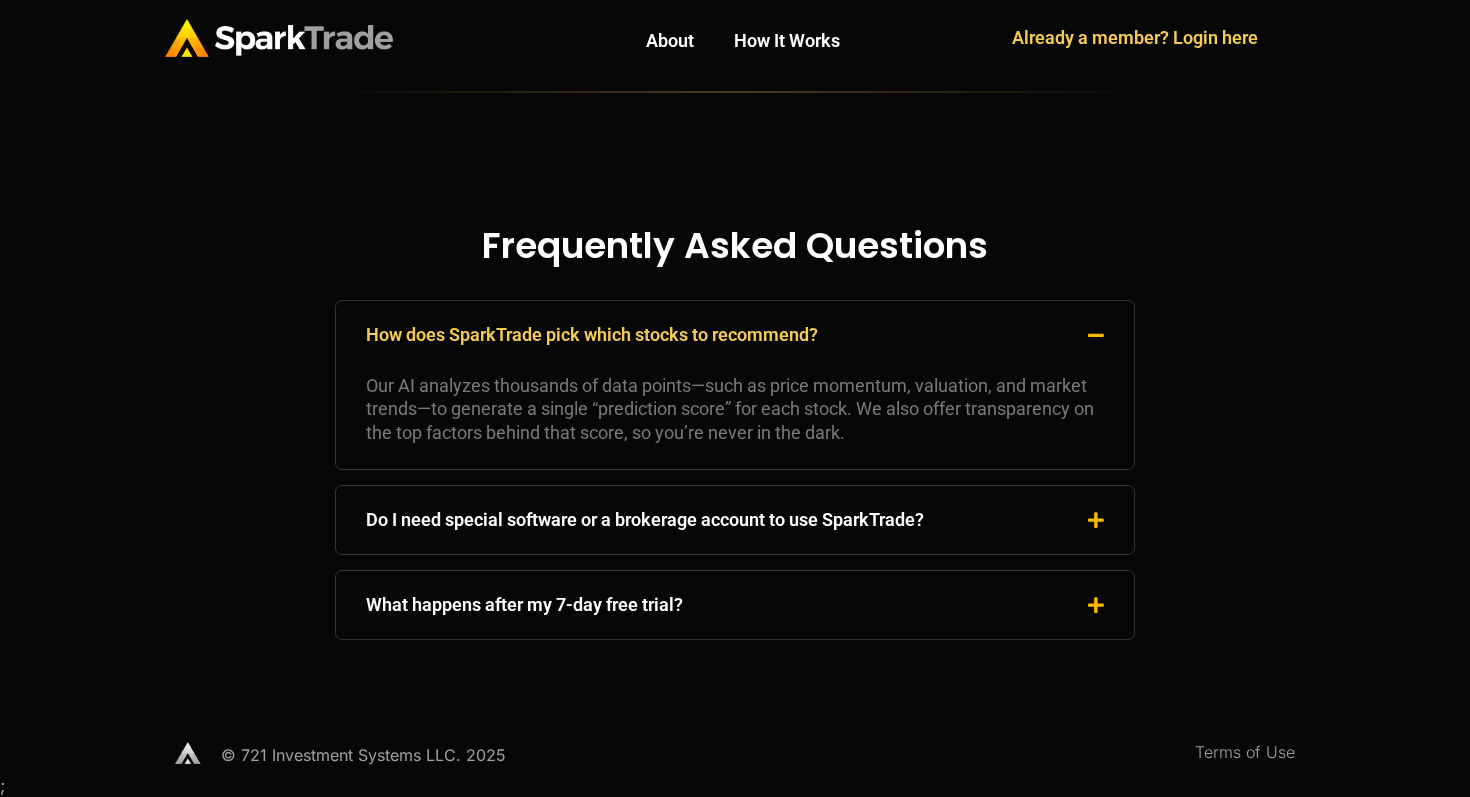 click on "What happens after my 7-day free trial?" at bounding box center (524, 604) 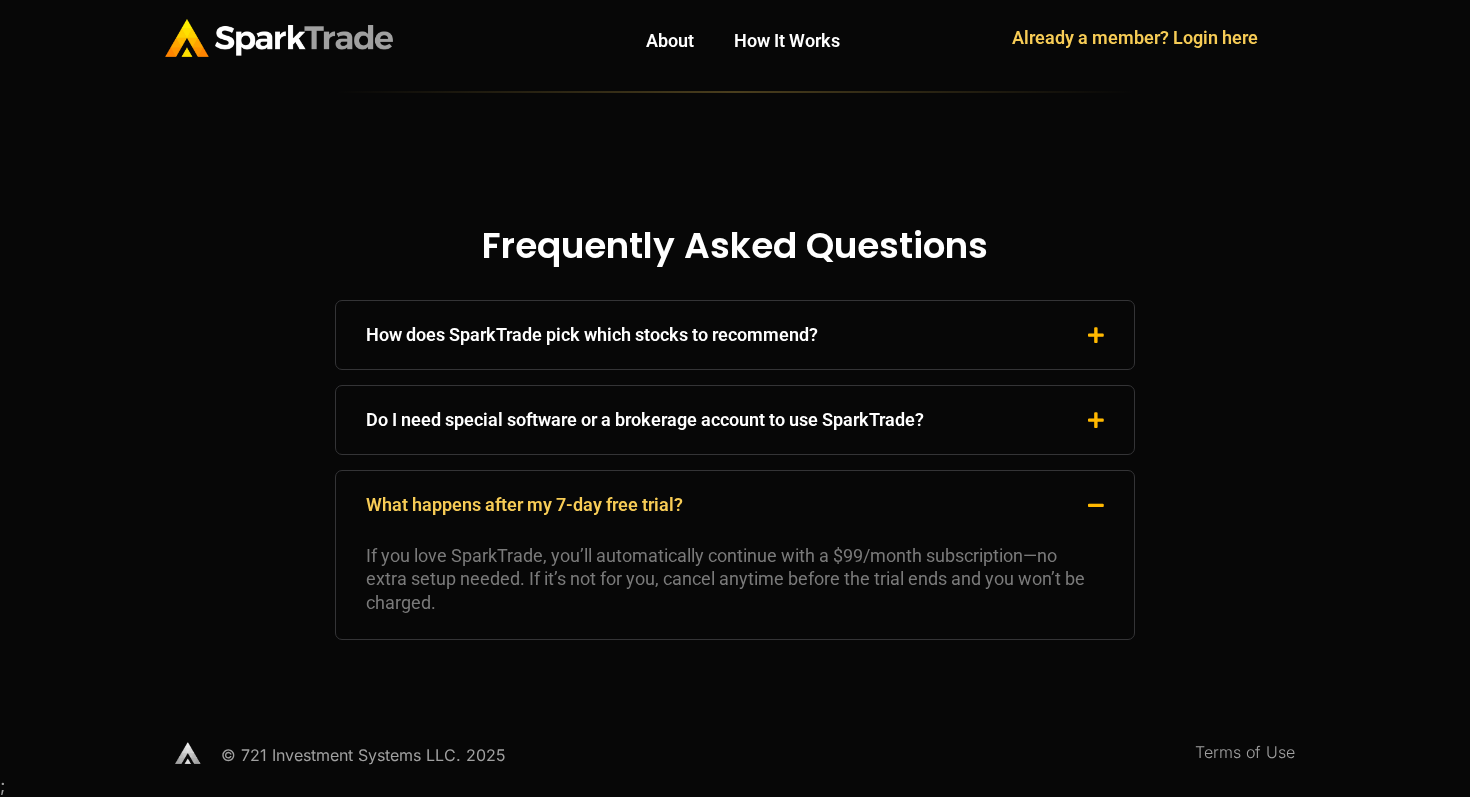 scroll, scrollTop: 5074, scrollLeft: 0, axis: vertical 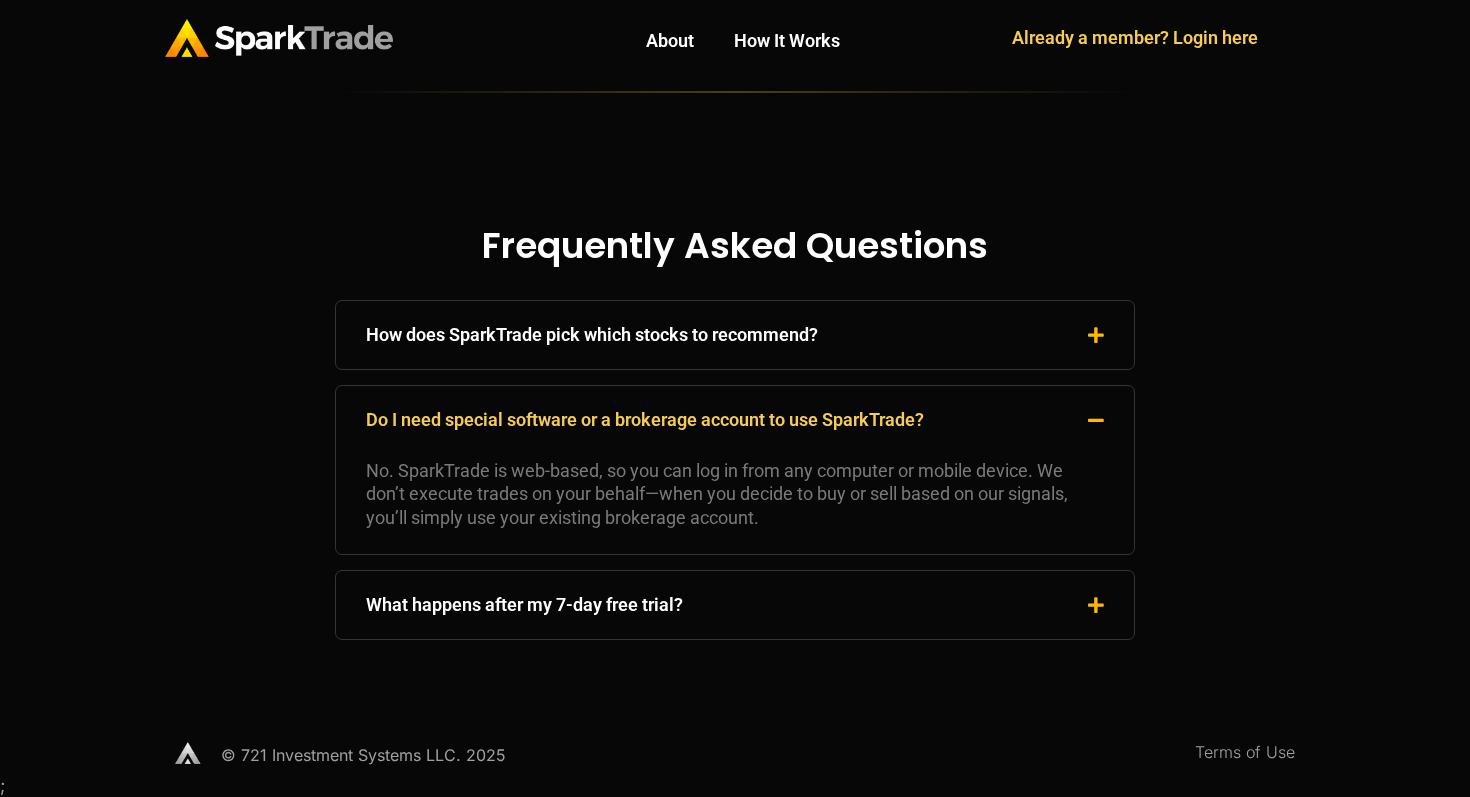 click on "How does SparkTrade pick which stocks to recommend?" at bounding box center [735, 335] 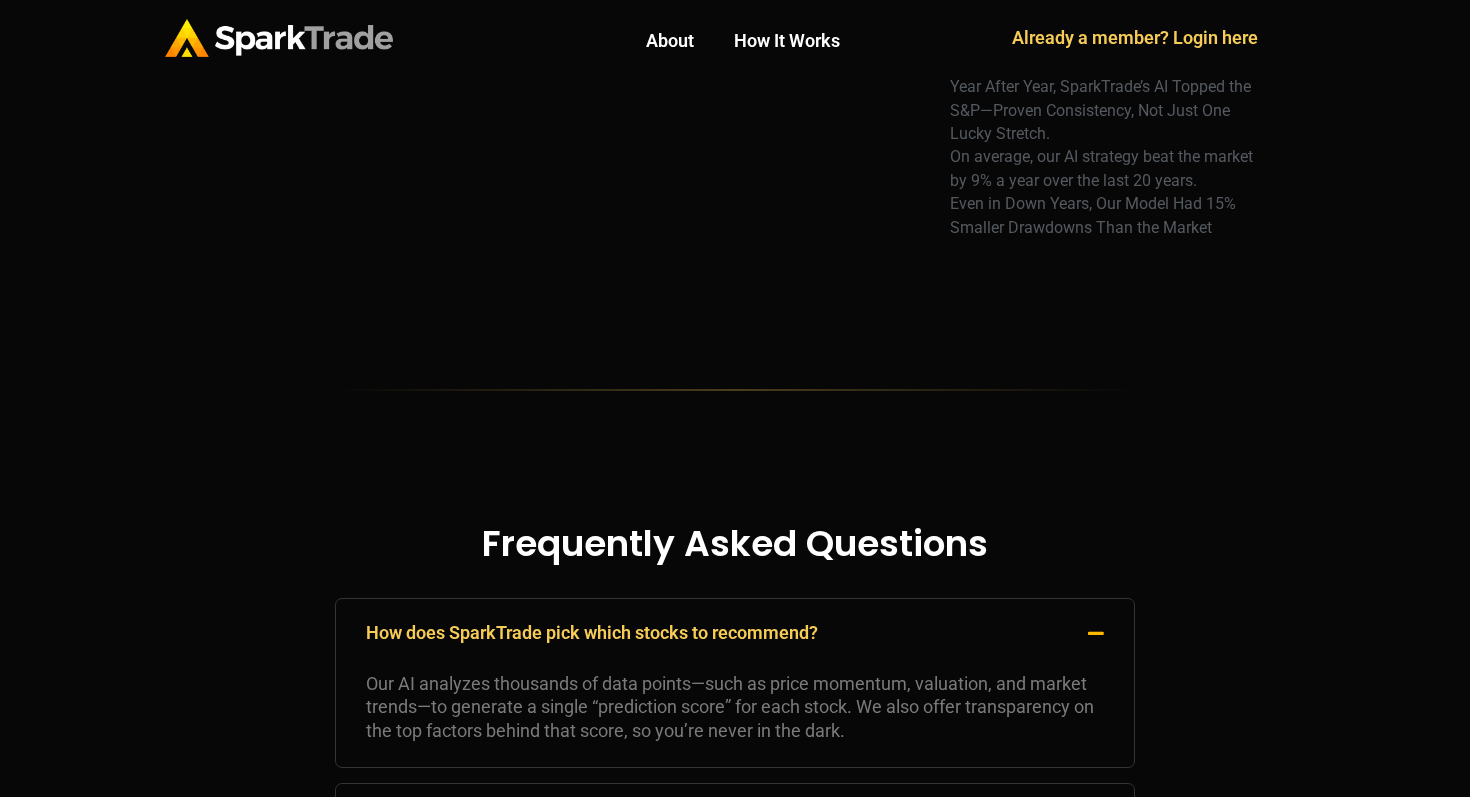 scroll, scrollTop: 5074, scrollLeft: 0, axis: vertical 